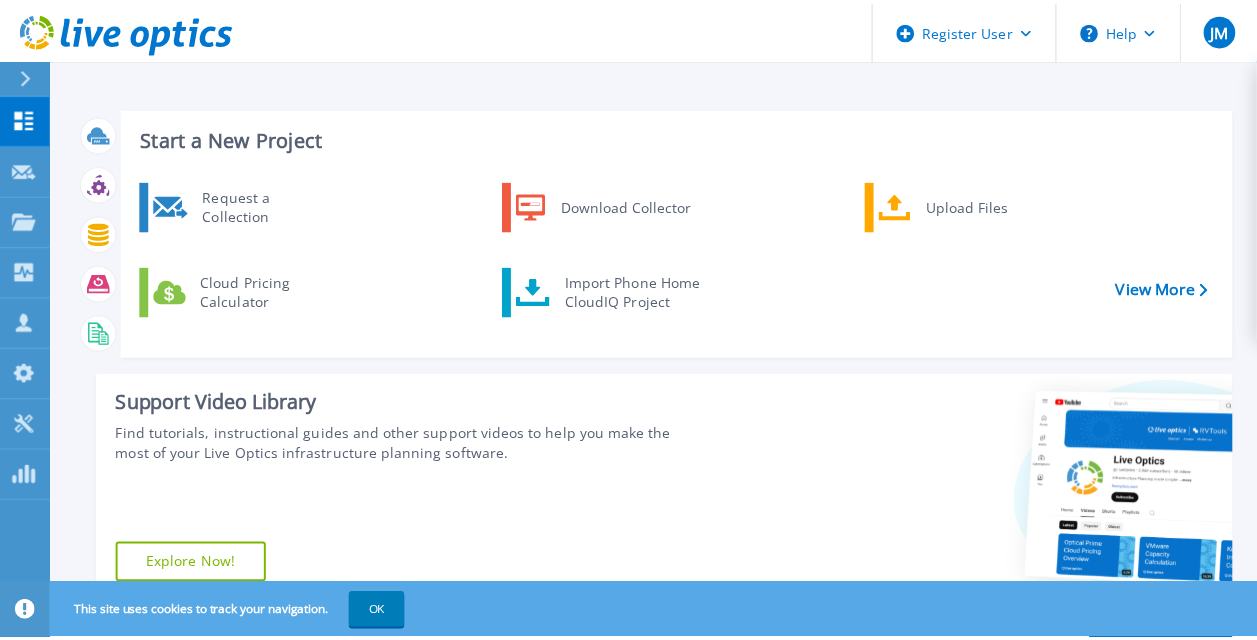 scroll, scrollTop: 0, scrollLeft: 0, axis: both 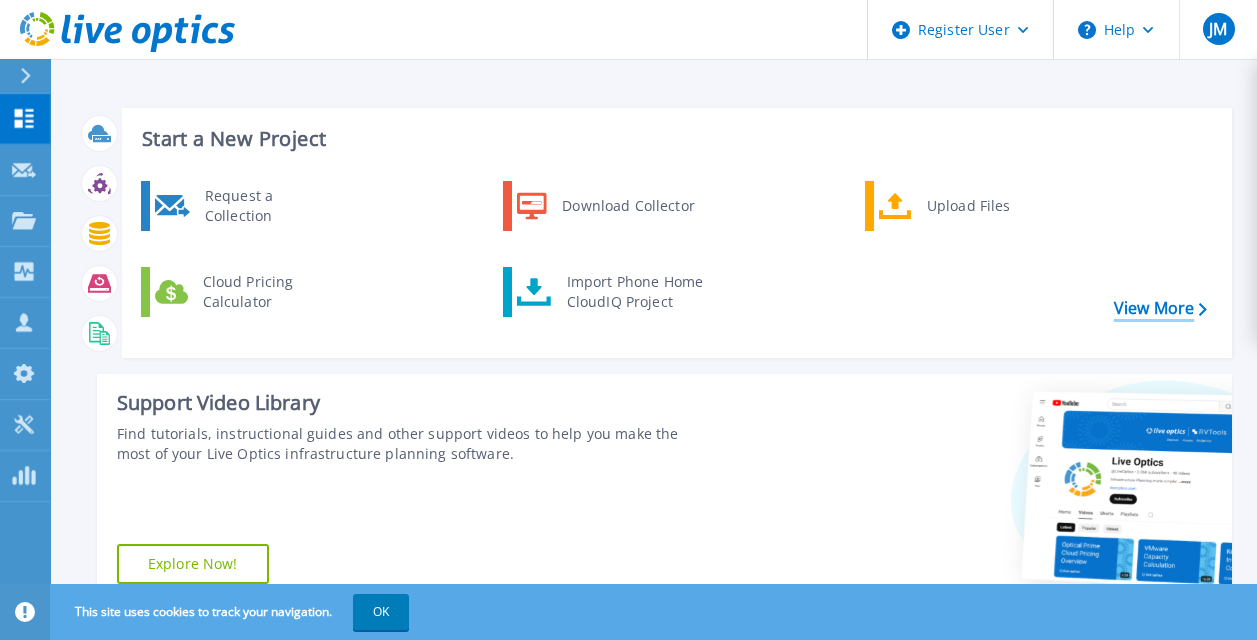 click on "View More" at bounding box center [1160, 308] 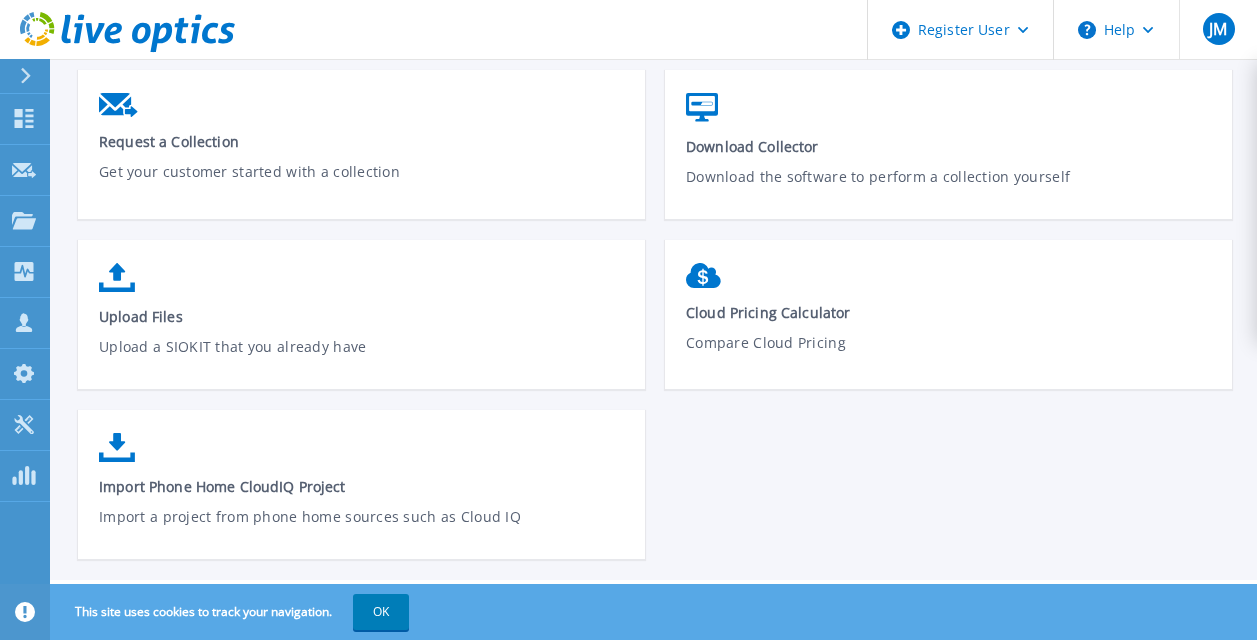 scroll, scrollTop: 0, scrollLeft: 0, axis: both 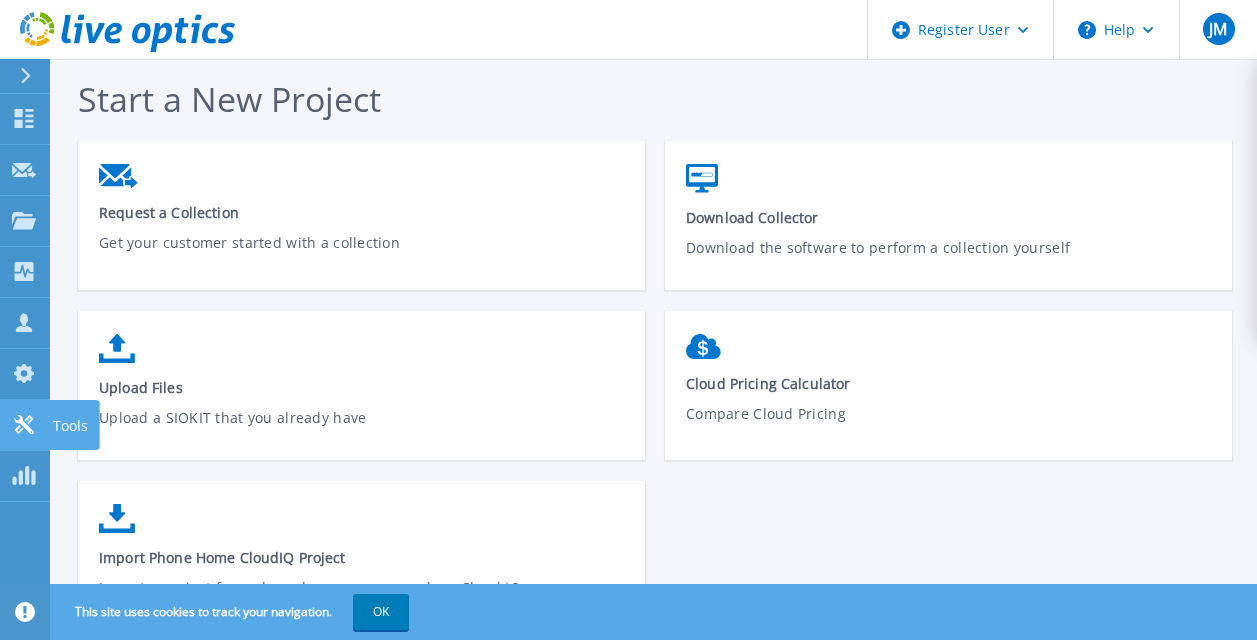 click on "Tools Tools" at bounding box center (25, 425) 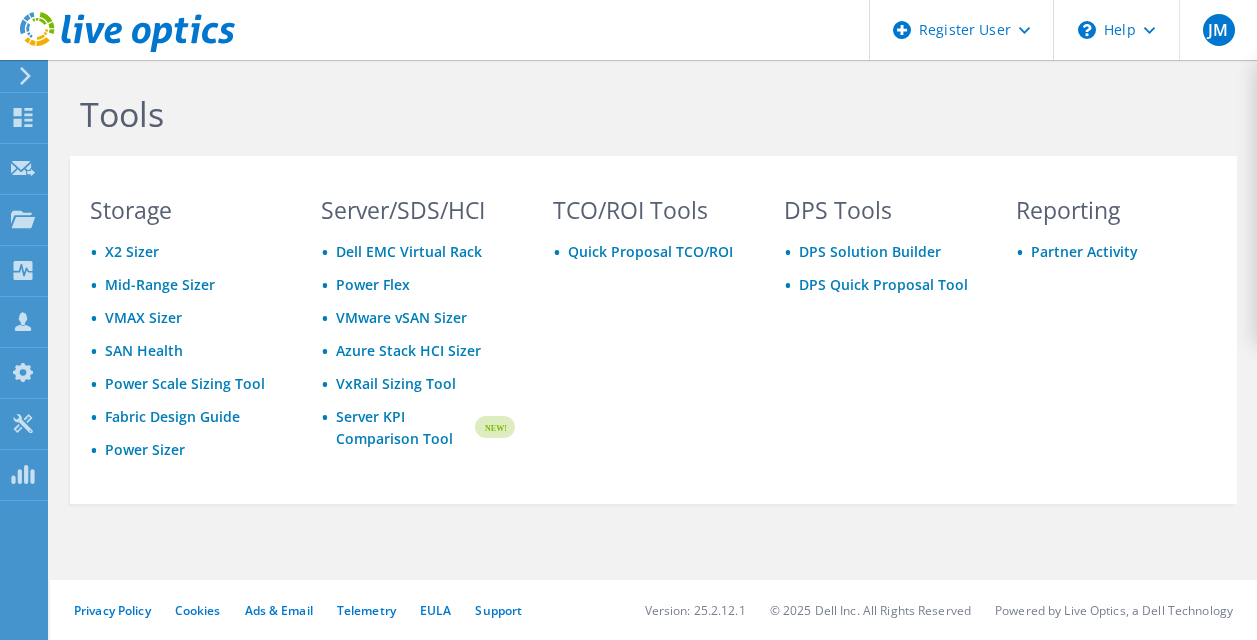 scroll, scrollTop: 0, scrollLeft: 0, axis: both 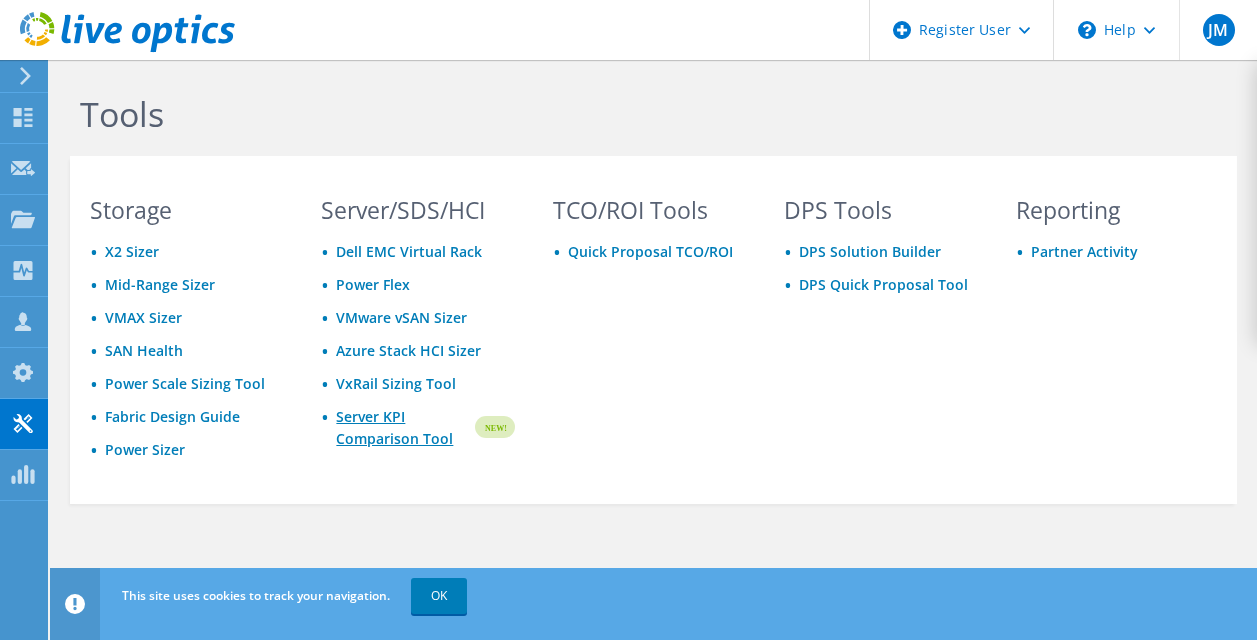 click on "Server KPI Comparison Tool" at bounding box center (403, 428) 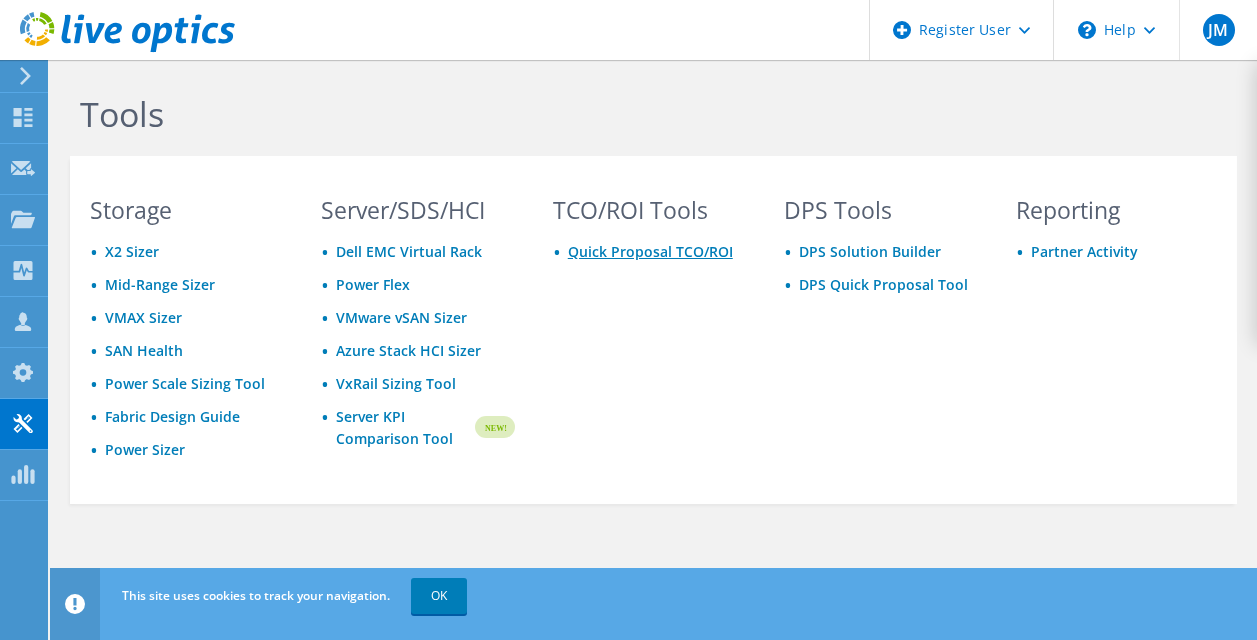 click on "Quick Proposal TCO/ROI" at bounding box center [650, 251] 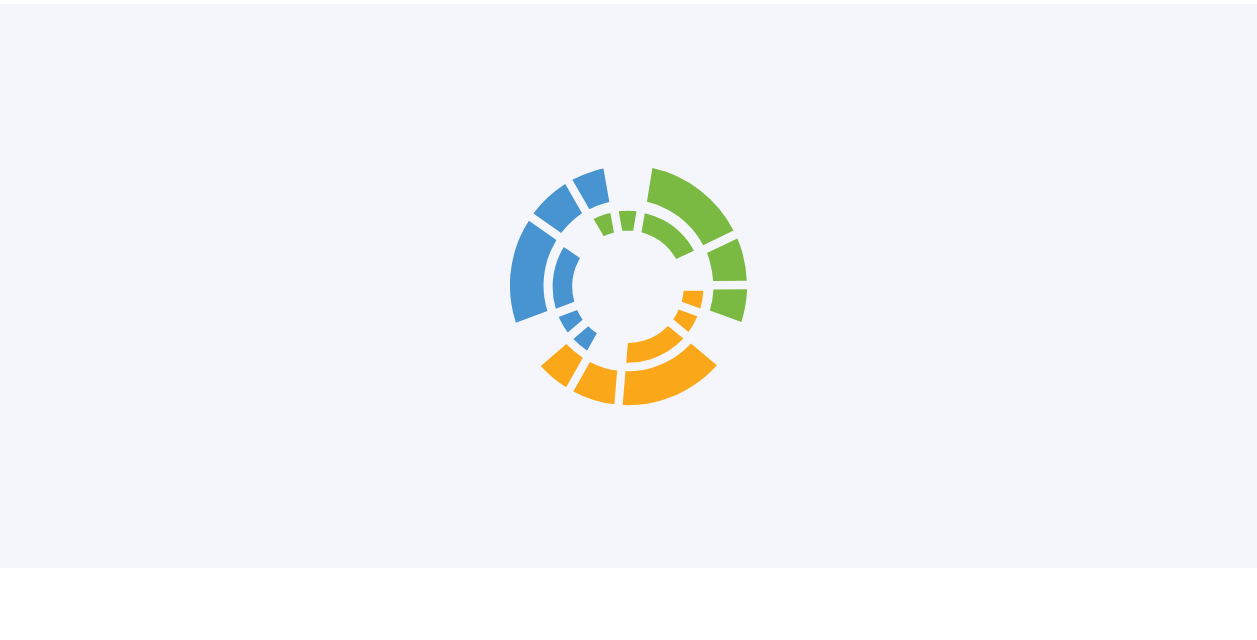 scroll, scrollTop: 0, scrollLeft: 0, axis: both 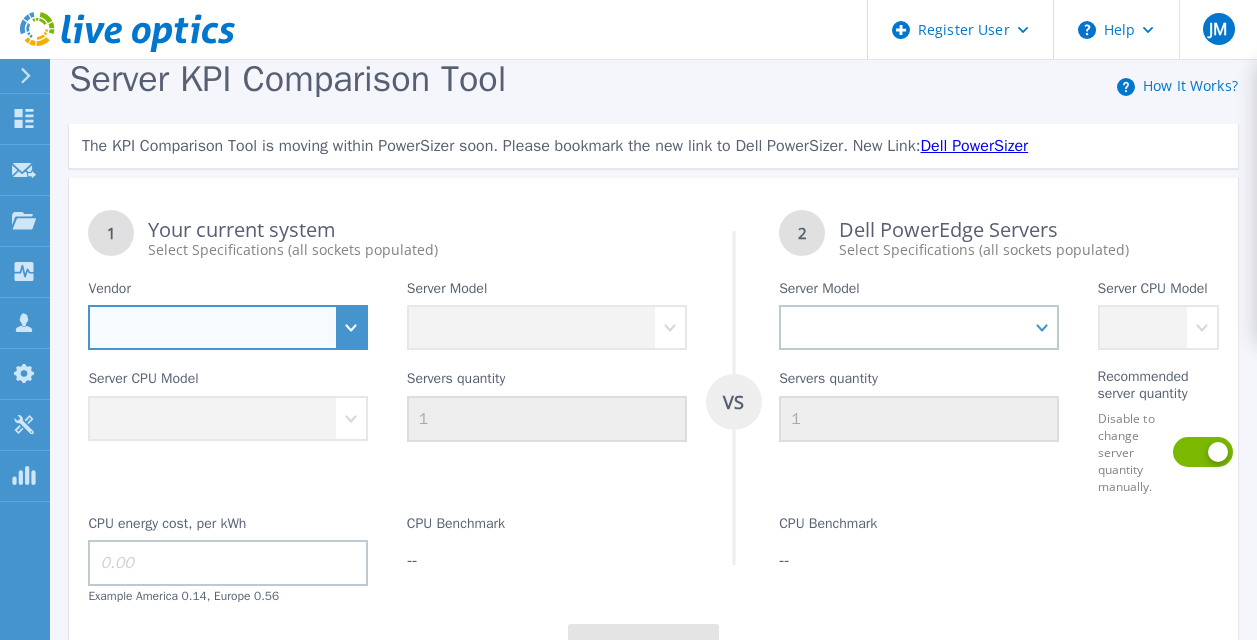 click on "Dell HPE Lenovo Supermicro" at bounding box center (228, 327) 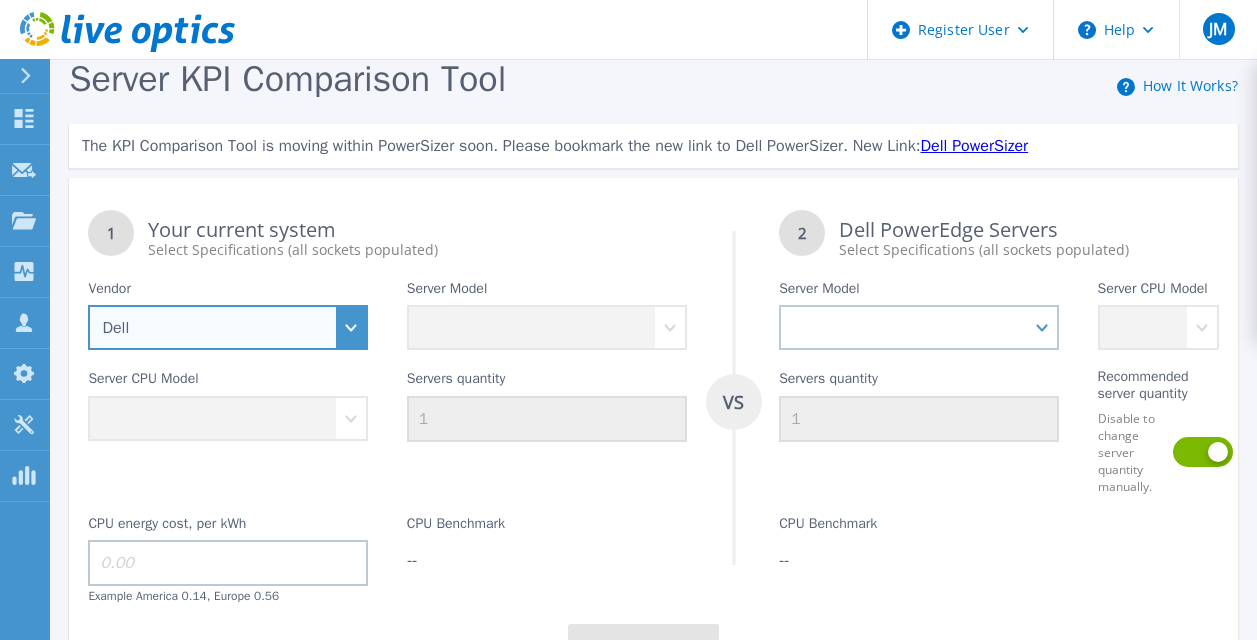 click on "Dell HPE Lenovo Supermicro" at bounding box center (228, 327) 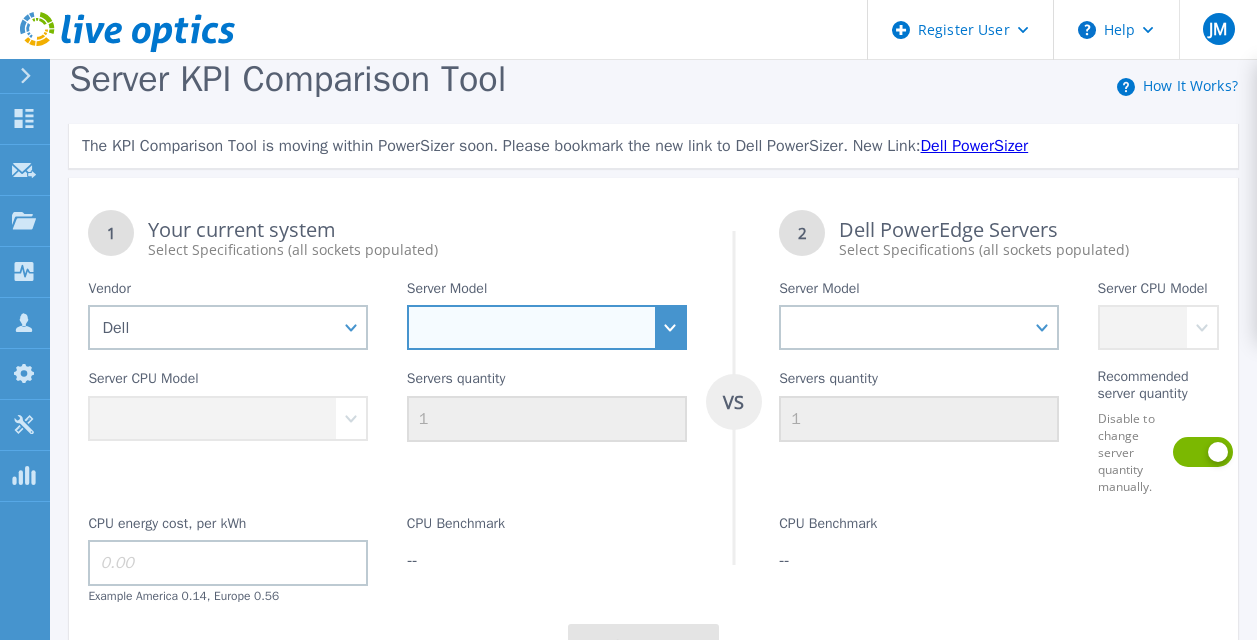 click at bounding box center [547, 327] 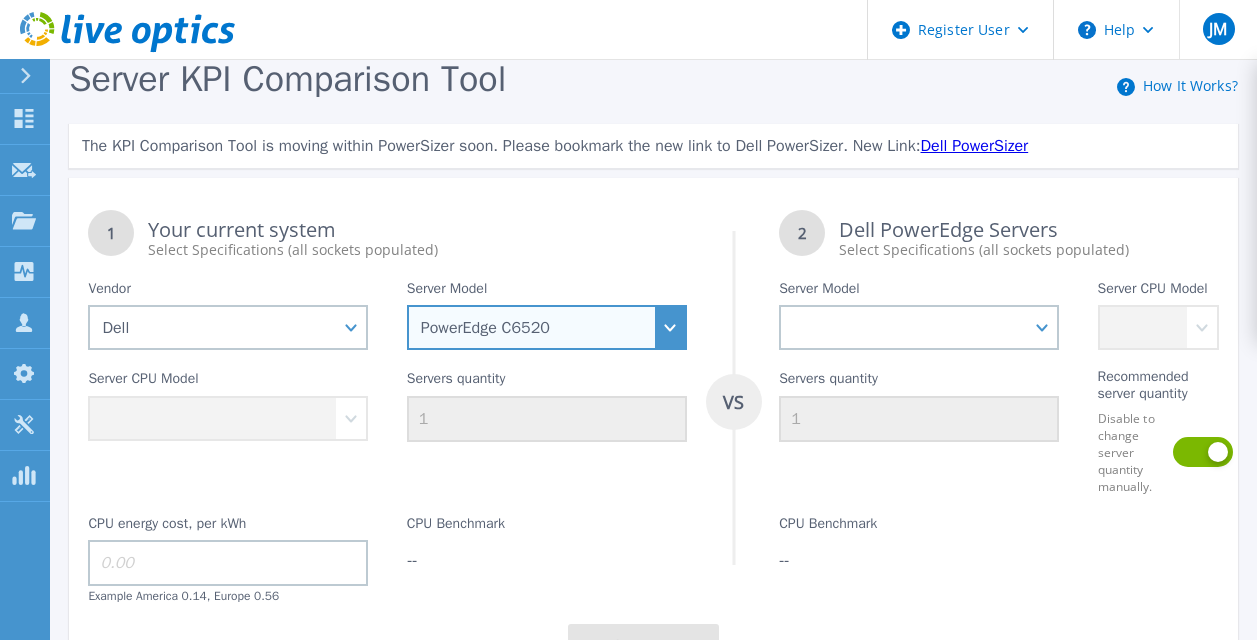 click on "PowerEdge C6520 PowerEdge C6525 PowerEdge HS5610 PowerEdge HS5620 PowerEdge R240 PowerEdge R260 PowerEdge R340 PowerEdge R350 PowerEdge R360 PowerEdge R430 PowerEdge R440 PowerEdge R450 PowerEdge R470 PowerEdge R530 PowerEdge R540 PowerEdge R550 PowerEdge R570 PowerEdge R630 PowerEdge R640 PowerEdge R650 PowerEdge R650xs PowerEdge R6515 PowerEdge R6525 PowerEdge R660 PowerEdge R660xs PowerEdge R6615 PowerEdge R6625 PowerEdge R670 PowerEdge R6715 PowerEdge R6725 PowerEdge R715 PowerEdge R730 PowerEdge R730xd PowerEdge R740 PowerEdge R740xd PowerEdge R740XD2 PowerEdge R750 PowerEdge R750xa PowerEdge R750xs PowerEdge R7515 PowerEdge R7525 PowerEdge R760 PowerEdge R760XA PowerEdge R760XD2 PowerEdge R760XS PowerEdge R7615 PowerEdge R7625 PowerEdge R770 PowerEdge R7715 PowerEdge R7725 PowerEdge R815 PowerEdge R830 PowerEdge R840 PowerEdge R860 PowerEdge R940 PowerEdge R940xa PowerEdge R960 PowerEdge T140 PowerEdge T160 PowerEdge T340 PowerEdge T350 PowerEdge T360 PowerEdge T430 PowerEdge T440 PowerEdge T550" at bounding box center [547, 327] 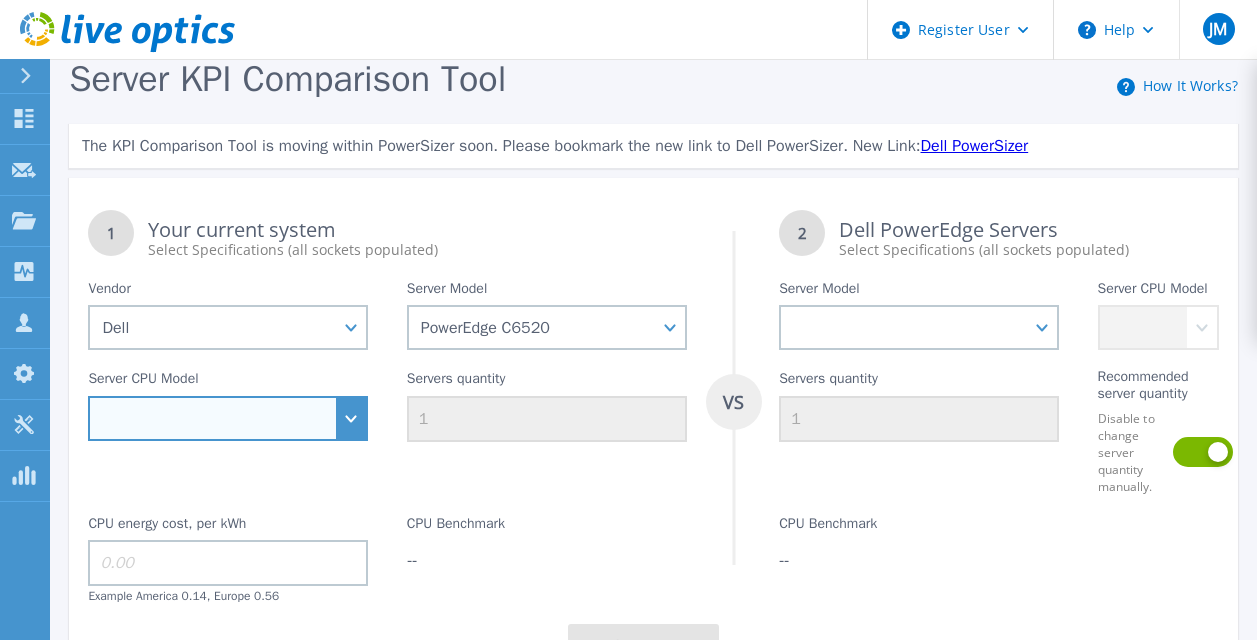 click on "Intel Xeon Silver 4316 2.3GHz Intel Xeon Gold 5318S 2.1GHz Intel Xeon Gold 5320T 2.3GHz Intel Xeon Gold 6312U 2.4GHz Intel Xeon Gold 6338T 2.1GHz Intel Xeon Platinum 8380 2.3GHz Intel Xeon Silver 4309Y 2.8GHz Intel Xeon Silver 4310 2.1GHz Intel Xeon Silver 4310T 2.3GHz Intel Xeon Silver 4314 2.4GHz Intel Xeon Gold 5315Y 3.2GHz Intel Xeon Gold 5317 3GHz Intel Xeon Gold 5318N 2.1GHz Intel Xeon Gold 5318Y 2.1GHz Intel Xeon Gold 5320 2.2GHz Intel Xeon Gold 6314U 2.3GHz Intel Xeon Gold 6326 2.9GHz Intel Xeon Gold 6330 2GHz Intel Xeon Gold 6330N 2.2GHz Intel Xeon Gold 6334 3.6GHz Intel Xeon Gold 6336Y 2.4GHz Intel Xeon Gold 6338 2GHz Intel Xeon Gold 6338N 2.2GHz Intel Xeon Gold 6342 2.8GHz Intel Xeon Gold 6346 3.1GHz Intel Xeon Gold 6348 2.6GHz Intel Xeon Gold 6354 3GHz Intel Xeon Platinum 8351N 2.4GHz Intel Xeon Platinum 8352S 2.2GHz Intel Xeon Platinum 8352V 2.1GHz Intel Xeon Platinum 8352Y 2.2GHz Intel Xeon Platinum 8358 2.6GHz Intel Xeon Platinum 8358P 2.6GHz Intel Xeon Platinum 8362 2.8GHz" at bounding box center [228, 418] 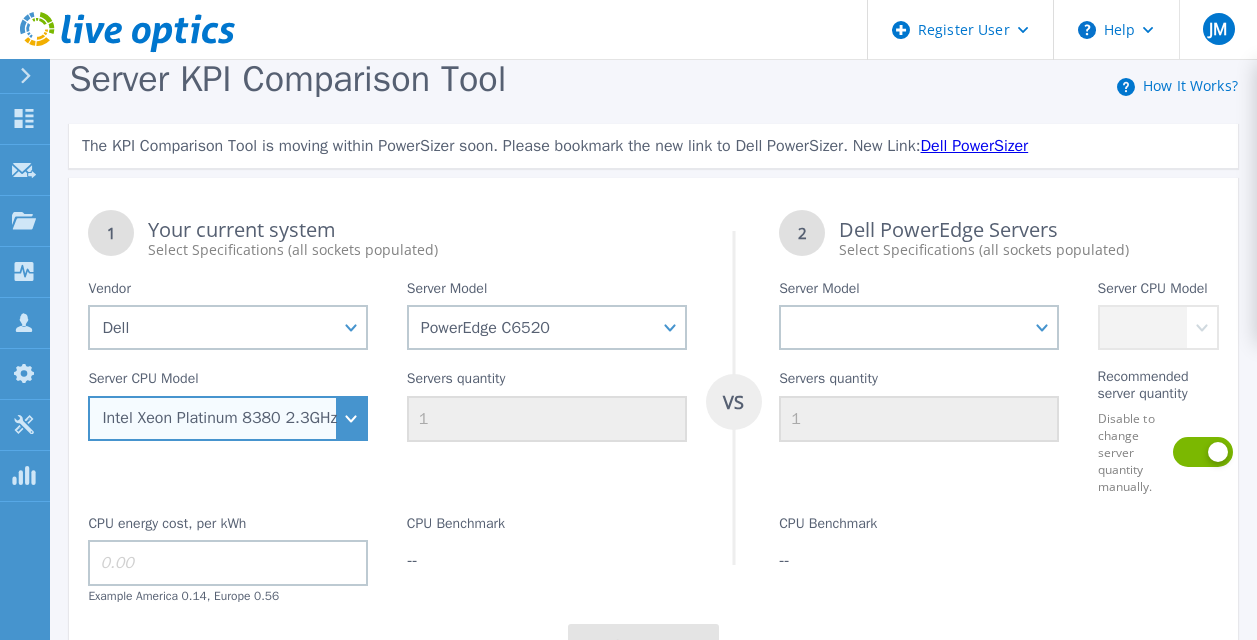 click on "Intel Xeon Silver 4316 2.3GHz Intel Xeon Gold 5318S 2.1GHz Intel Xeon Gold 5320T 2.3GHz Intel Xeon Gold 6312U 2.4GHz Intel Xeon Gold 6338T 2.1GHz Intel Xeon Platinum 8380 2.3GHz Intel Xeon Silver 4309Y 2.8GHz Intel Xeon Silver 4310 2.1GHz Intel Xeon Silver 4310T 2.3GHz Intel Xeon Silver 4314 2.4GHz Intel Xeon Gold 5315Y 3.2GHz Intel Xeon Gold 5317 3GHz Intel Xeon Gold 5318N 2.1GHz Intel Xeon Gold 5318Y 2.1GHz Intel Xeon Gold 5320 2.2GHz Intel Xeon Gold 6314U 2.3GHz Intel Xeon Gold 6326 2.9GHz Intel Xeon Gold 6330 2GHz Intel Xeon Gold 6330N 2.2GHz Intel Xeon Gold 6334 3.6GHz Intel Xeon Gold 6336Y 2.4GHz Intel Xeon Gold 6338 2GHz Intel Xeon Gold 6338N 2.2GHz Intel Xeon Gold 6342 2.8GHz Intel Xeon Gold 6346 3.1GHz Intel Xeon Gold 6348 2.6GHz Intel Xeon Gold 6354 3GHz Intel Xeon Platinum 8351N 2.4GHz Intel Xeon Platinum 8352S 2.2GHz Intel Xeon Platinum 8352V 2.1GHz Intel Xeon Platinum 8352Y 2.2GHz Intel Xeon Platinum 8358 2.6GHz Intel Xeon Platinum 8358P 2.6GHz Intel Xeon Platinum 8362 2.8GHz" at bounding box center [228, 418] 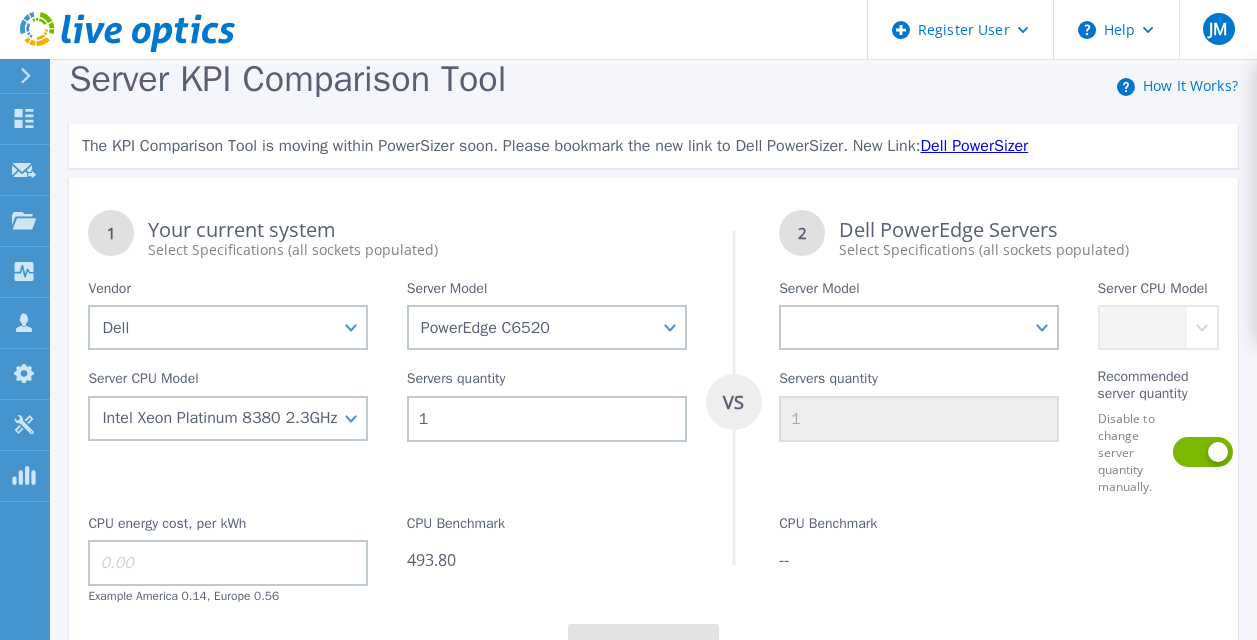 click on "1" at bounding box center [547, 419] 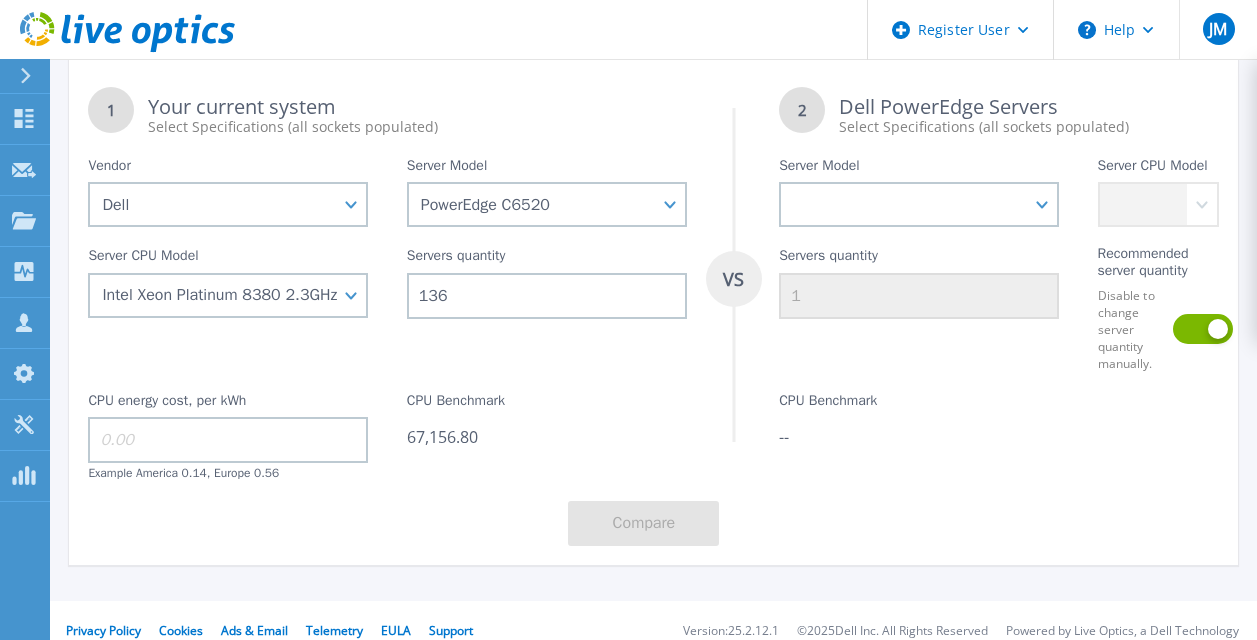 scroll, scrollTop: 124, scrollLeft: 0, axis: vertical 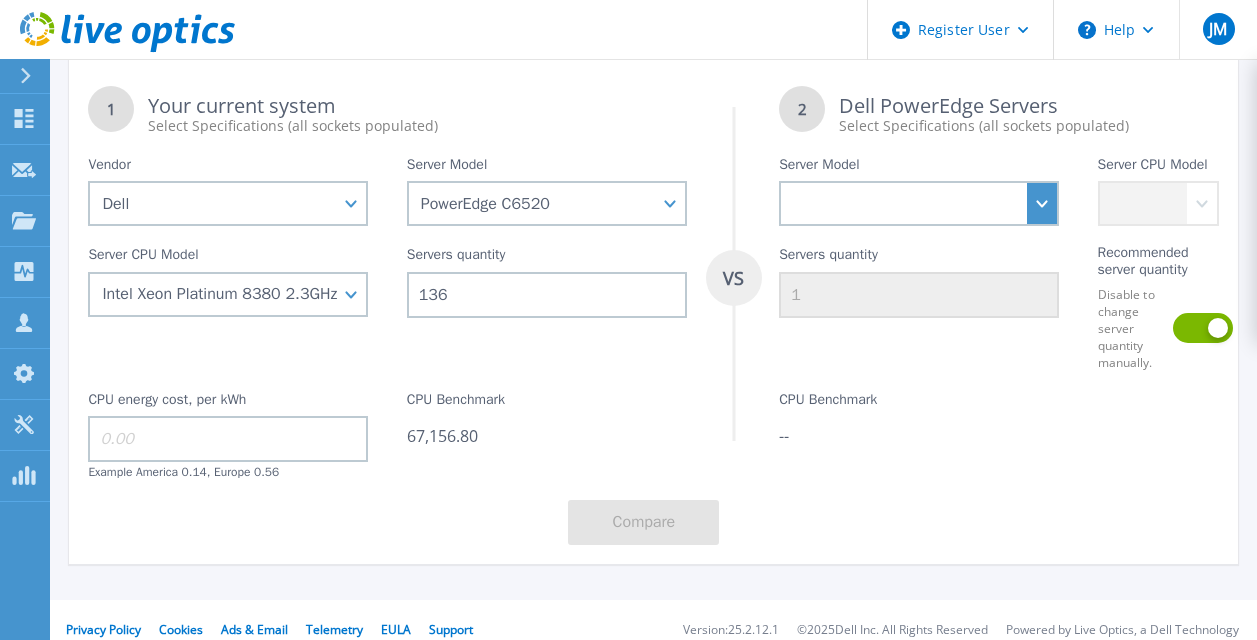 type on "136" 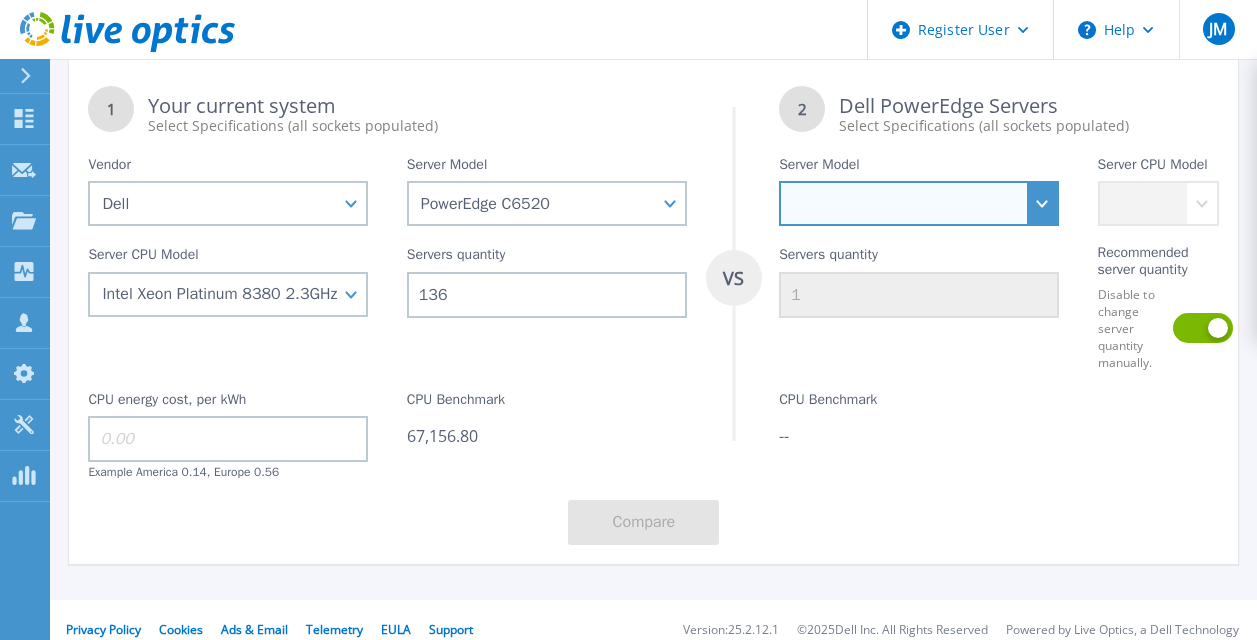 click on "PowerEdge C6520 PowerEdge C6525 PowerEdge HS5610 PowerEdge HS5620 PowerEdge R240 PowerEdge R260 PowerEdge R340 PowerEdge R350 PowerEdge R360 PowerEdge R430 PowerEdge R440 PowerEdge R450 PowerEdge R470 PowerEdge R530 PowerEdge R540 PowerEdge R550 PowerEdge R570 PowerEdge R630 PowerEdge R640 PowerEdge R650 PowerEdge R650xs PowerEdge R6515 PowerEdge R6525 PowerEdge R660 PowerEdge R660xs PowerEdge R6615 PowerEdge R6625 PowerEdge R670 PowerEdge R6715 PowerEdge R6725 PowerEdge R715 PowerEdge R730 PowerEdge R730xd PowerEdge R740 PowerEdge R740xd PowerEdge R740XD2 PowerEdge R750 PowerEdge R750xa PowerEdge R750xs PowerEdge R7515 PowerEdge R7525 PowerEdge R760 PowerEdge R760XA PowerEdge R760XD2 PowerEdge R760XS PowerEdge R7615 PowerEdge R7625 PowerEdge R770 PowerEdge R7715 PowerEdge R7725 PowerEdge R815 PowerEdge R830 PowerEdge R840 PowerEdge R860 PowerEdge R940 PowerEdge R940xa PowerEdge R960 PowerEdge T140 PowerEdge T160 PowerEdge T340 PowerEdge T350 PowerEdge T360 PowerEdge T430 PowerEdge T440 PowerEdge T550" at bounding box center (919, 203) 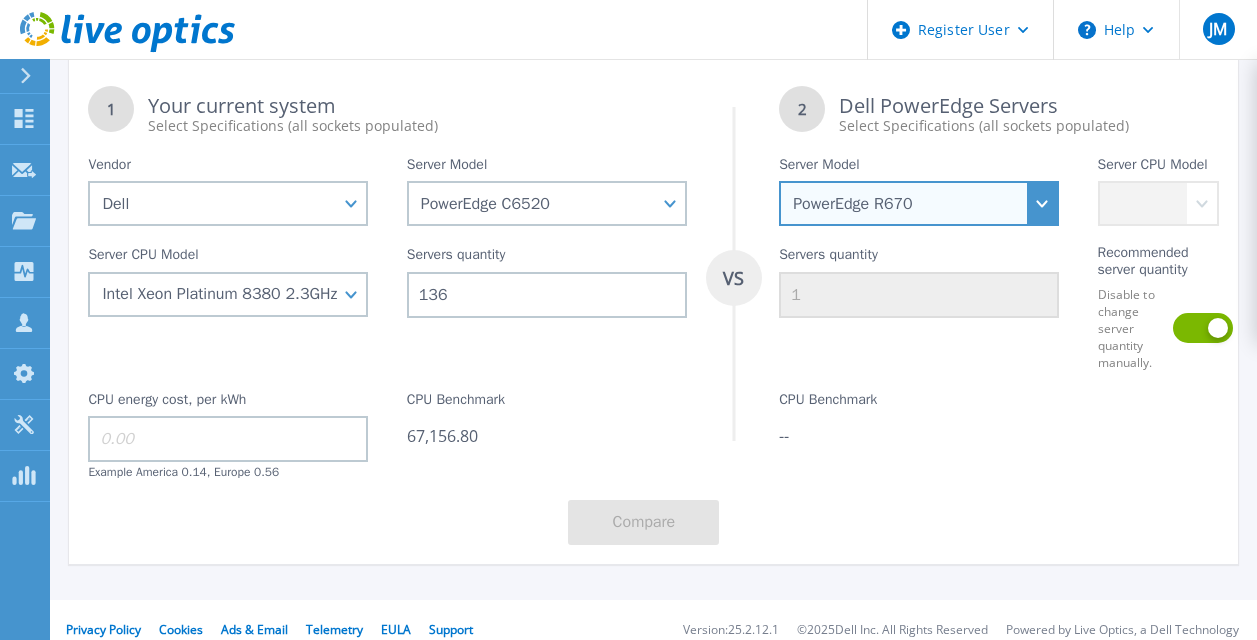 click on "PowerEdge C6520 PowerEdge C6525 PowerEdge HS5610 PowerEdge HS5620 PowerEdge R240 PowerEdge R260 PowerEdge R340 PowerEdge R350 PowerEdge R360 PowerEdge R430 PowerEdge R440 PowerEdge R450 PowerEdge R470 PowerEdge R530 PowerEdge R540 PowerEdge R550 PowerEdge R570 PowerEdge R630 PowerEdge R640 PowerEdge R650 PowerEdge R650xs PowerEdge R6515 PowerEdge R6525 PowerEdge R660 PowerEdge R660xs PowerEdge R6615 PowerEdge R6625 PowerEdge R670 PowerEdge R6715 PowerEdge R6725 PowerEdge R715 PowerEdge R730 PowerEdge R730xd PowerEdge R740 PowerEdge R740xd PowerEdge R740XD2 PowerEdge R750 PowerEdge R750xa PowerEdge R750xs PowerEdge R7515 PowerEdge R7525 PowerEdge R760 PowerEdge R760XA PowerEdge R760XD2 PowerEdge R760XS PowerEdge R7615 PowerEdge R7625 PowerEdge R770 PowerEdge R7715 PowerEdge R7725 PowerEdge R815 PowerEdge R830 PowerEdge R840 PowerEdge R860 PowerEdge R940 PowerEdge R940xa PowerEdge R960 PowerEdge T140 PowerEdge T160 PowerEdge T340 PowerEdge T350 PowerEdge T360 PowerEdge T430 PowerEdge T440 PowerEdge T550" at bounding box center (919, 203) 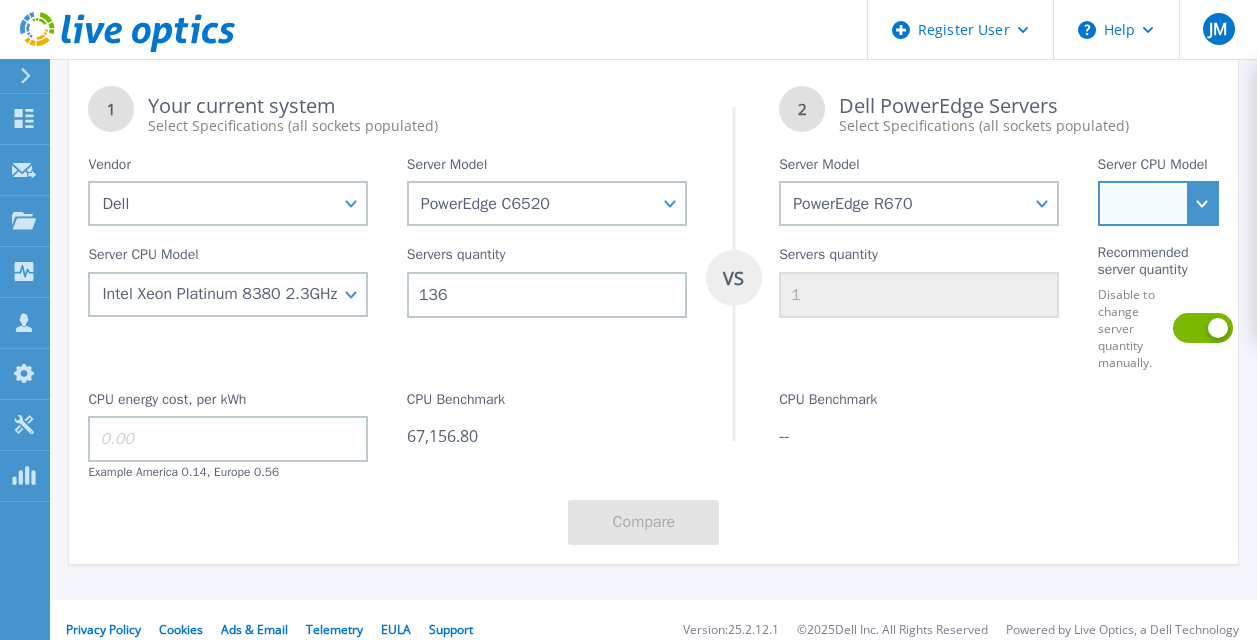 click on "Intel Xeon  6780E 2.2GHz Intel Xeon  6730P 2.5GHz Intel Xeon  6740P 2.1GHz Intel Xeon  6747P 2.7GHz Intel Xeon  6760P 2.2GHz Intel Xeon  6767P 2.4GHz Intel Xeon  6787P 2GHz Intel Xeon  6710E 2.4GHz Intel Xeon  6740E 2.4GHz Intel Xeon  6756E 1.8GHz Intel Xeon  6766E 1.9GHz" at bounding box center (1158, 203) 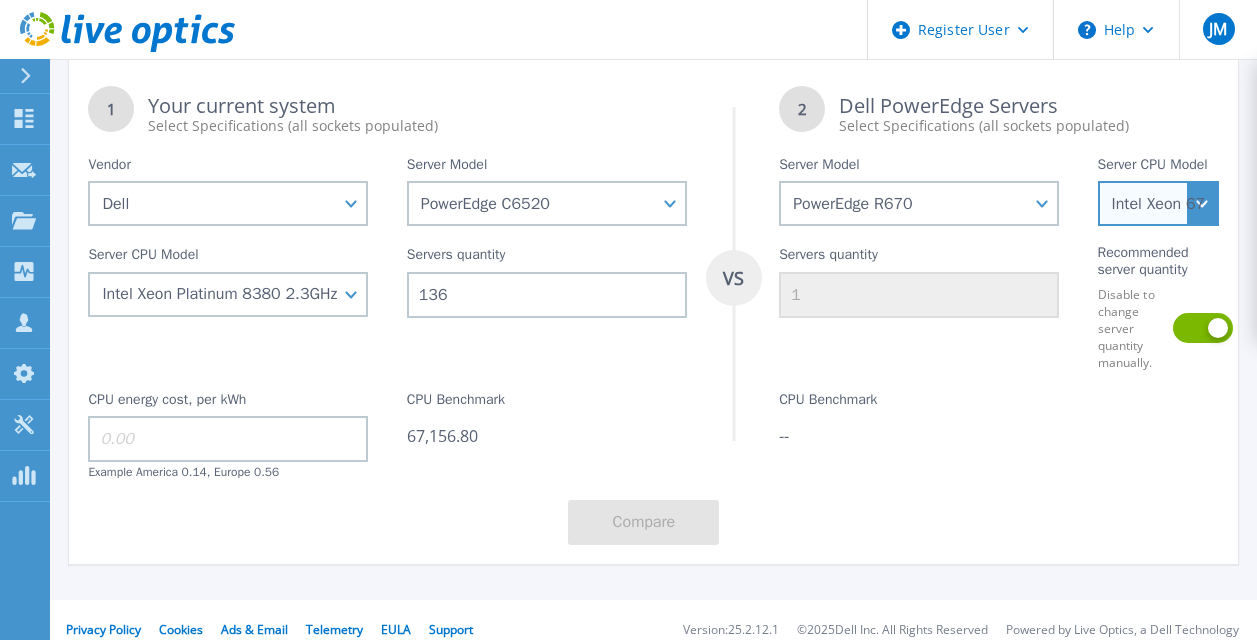 click on "Intel Xeon  6780E 2.2GHz Intel Xeon  6730P 2.5GHz Intel Xeon  6740P 2.1GHz Intel Xeon  6747P 2.7GHz Intel Xeon  6760P 2.2GHz Intel Xeon  6767P 2.4GHz Intel Xeon  6787P 2GHz Intel Xeon  6710E 2.4GHz Intel Xeon  6740E 2.4GHz Intel Xeon  6756E 1.8GHz Intel Xeon  6766E 1.9GHz" at bounding box center (1158, 203) 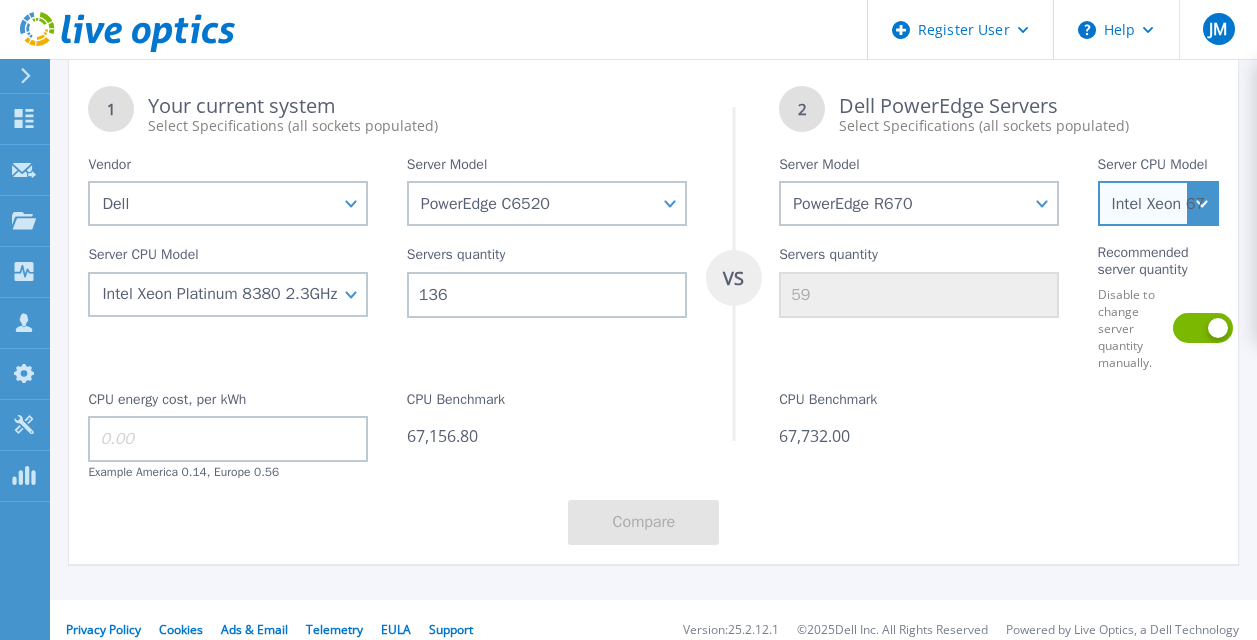 scroll, scrollTop: 158, scrollLeft: 0, axis: vertical 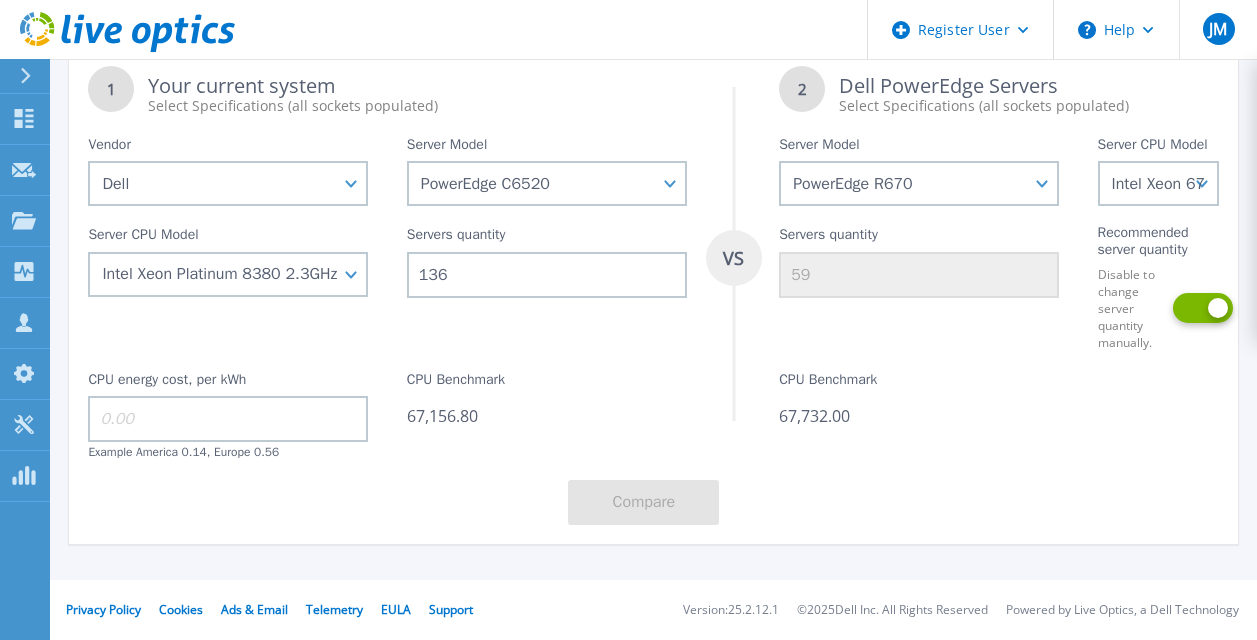 click at bounding box center (1192, 308) 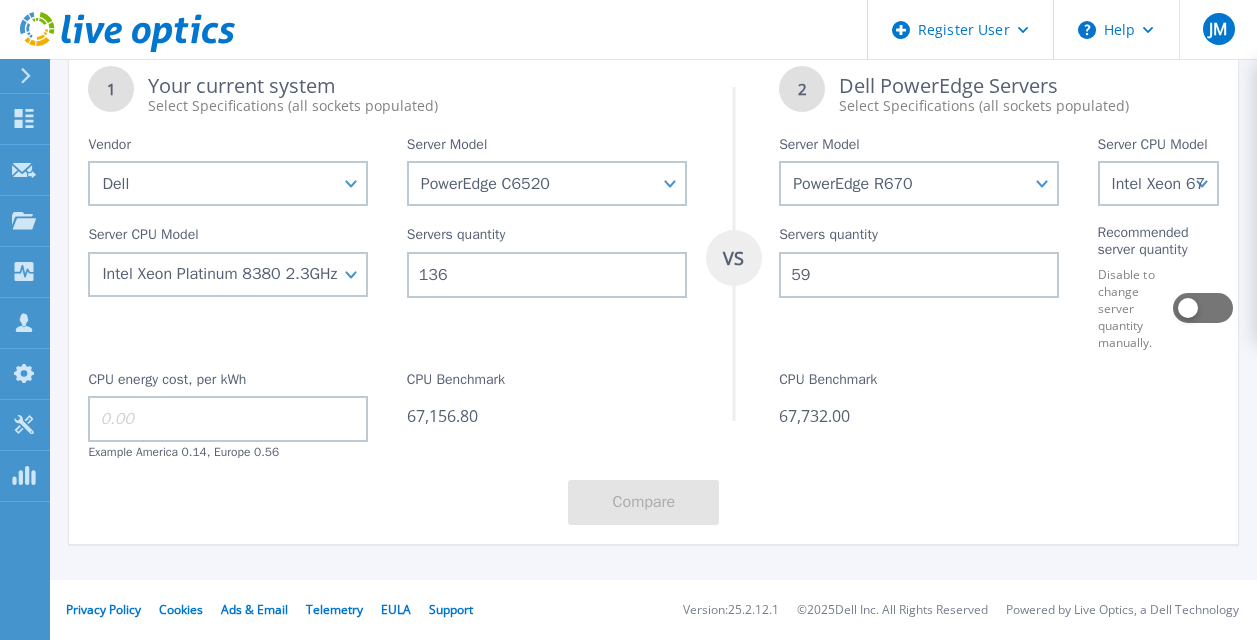 click on "59" at bounding box center [919, 275] 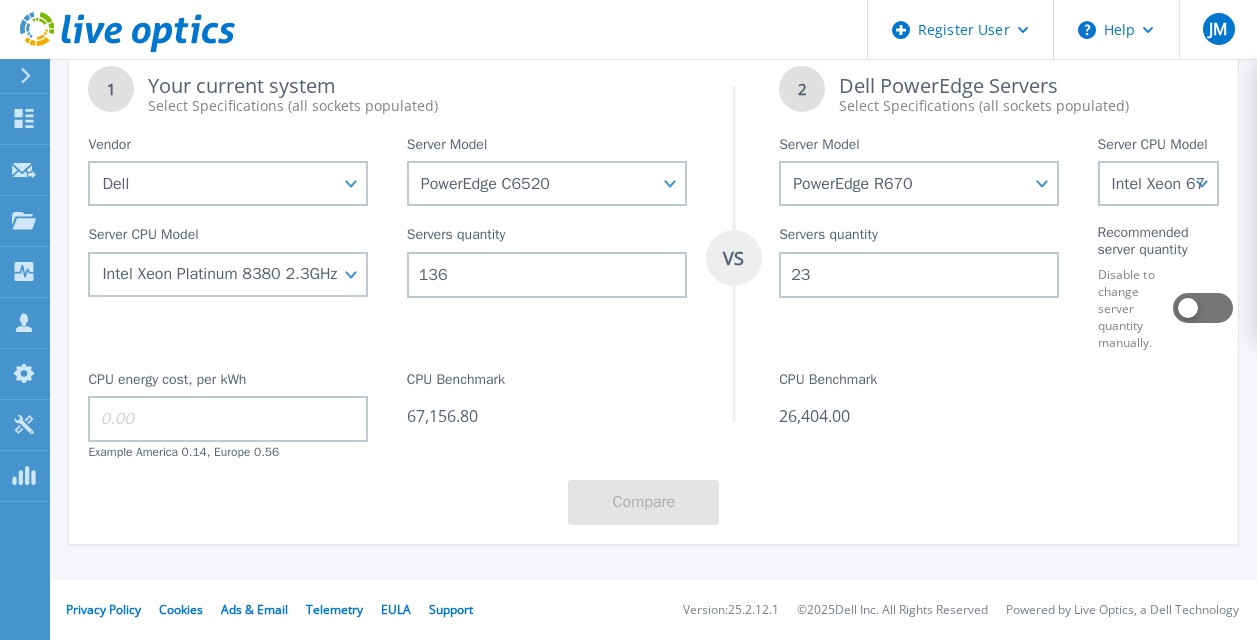 type on "23" 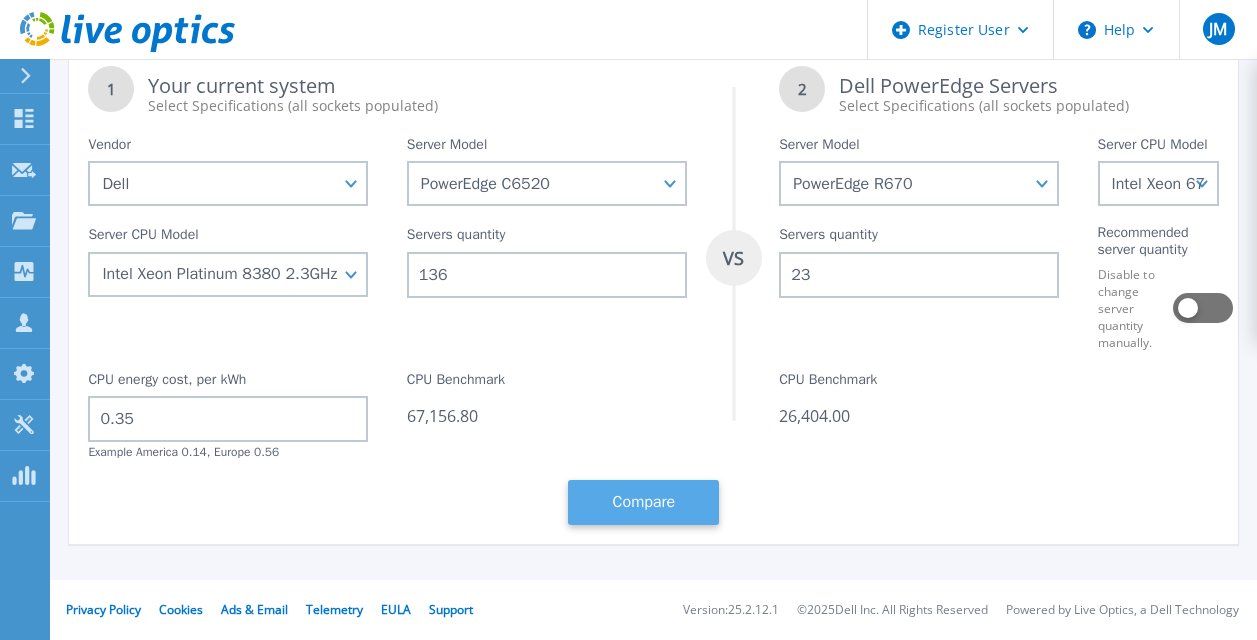 type on "0.35" 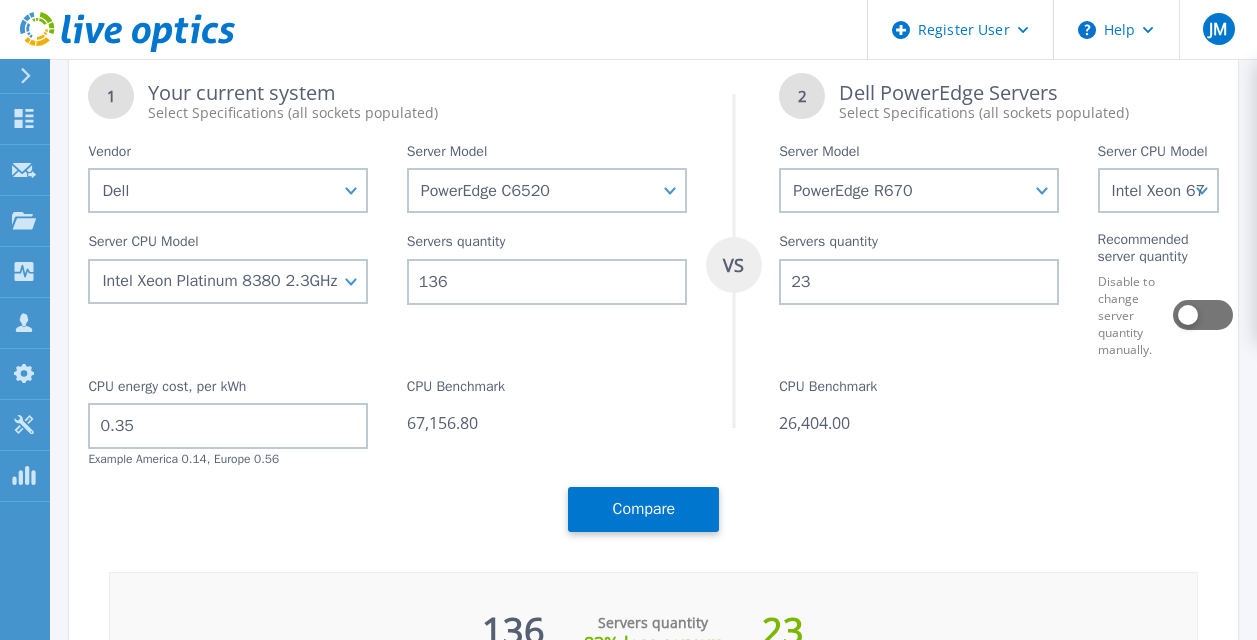 scroll, scrollTop: 136, scrollLeft: 0, axis: vertical 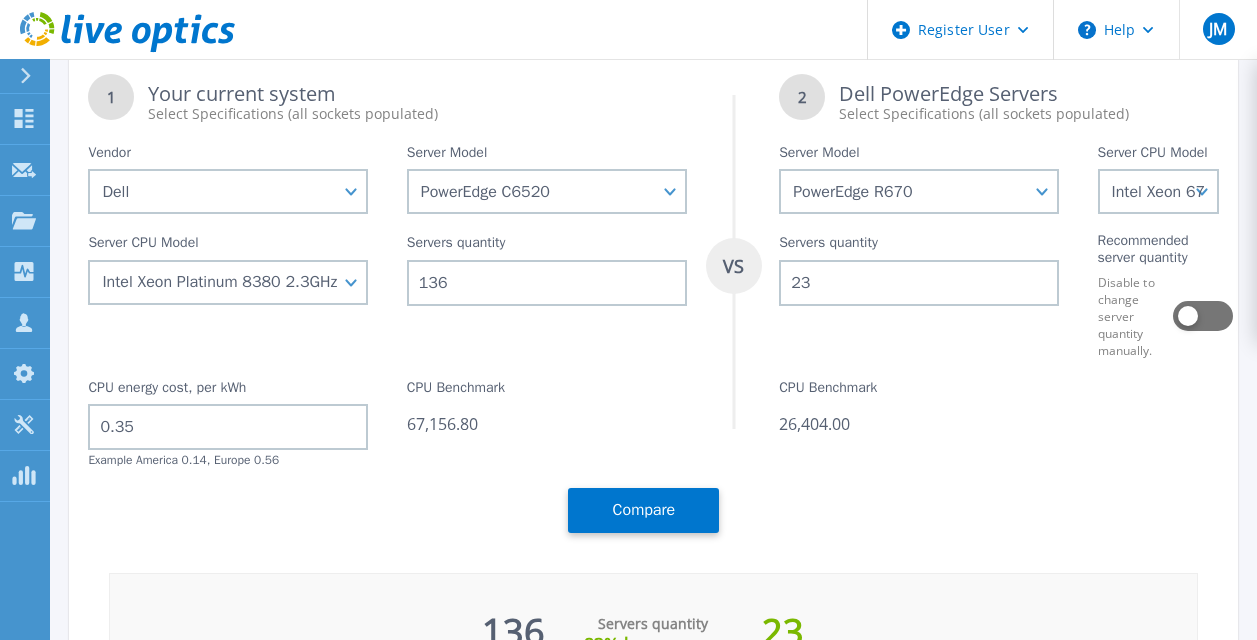 click on "136" at bounding box center [547, 283] 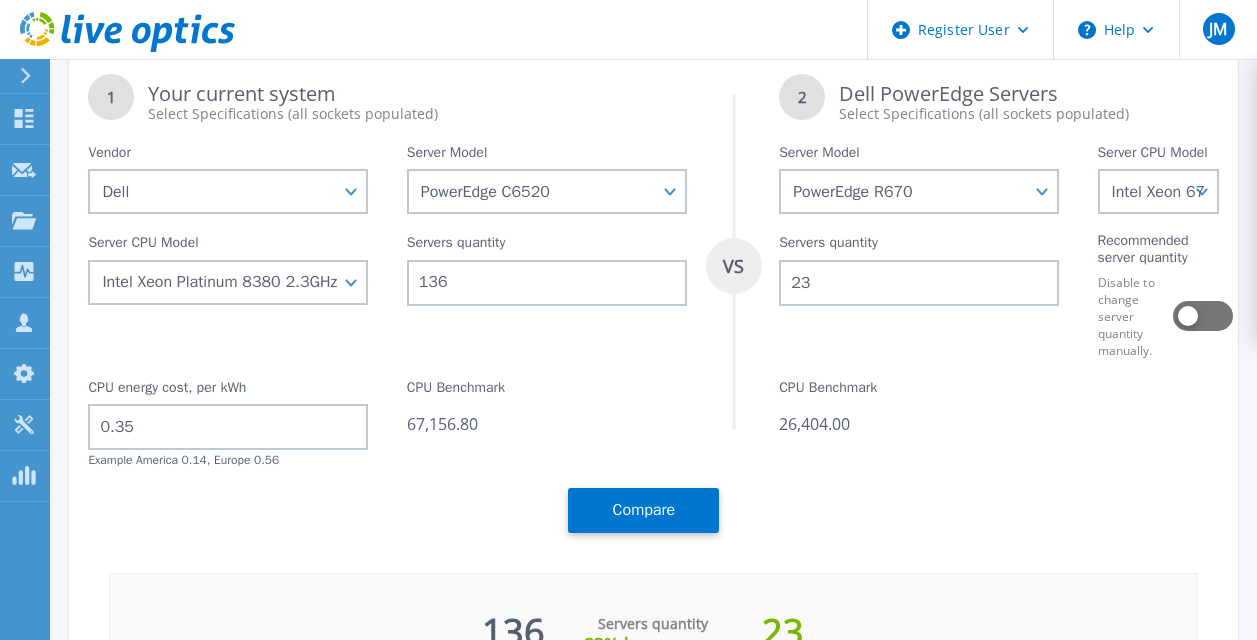 scroll, scrollTop: 0, scrollLeft: 0, axis: both 